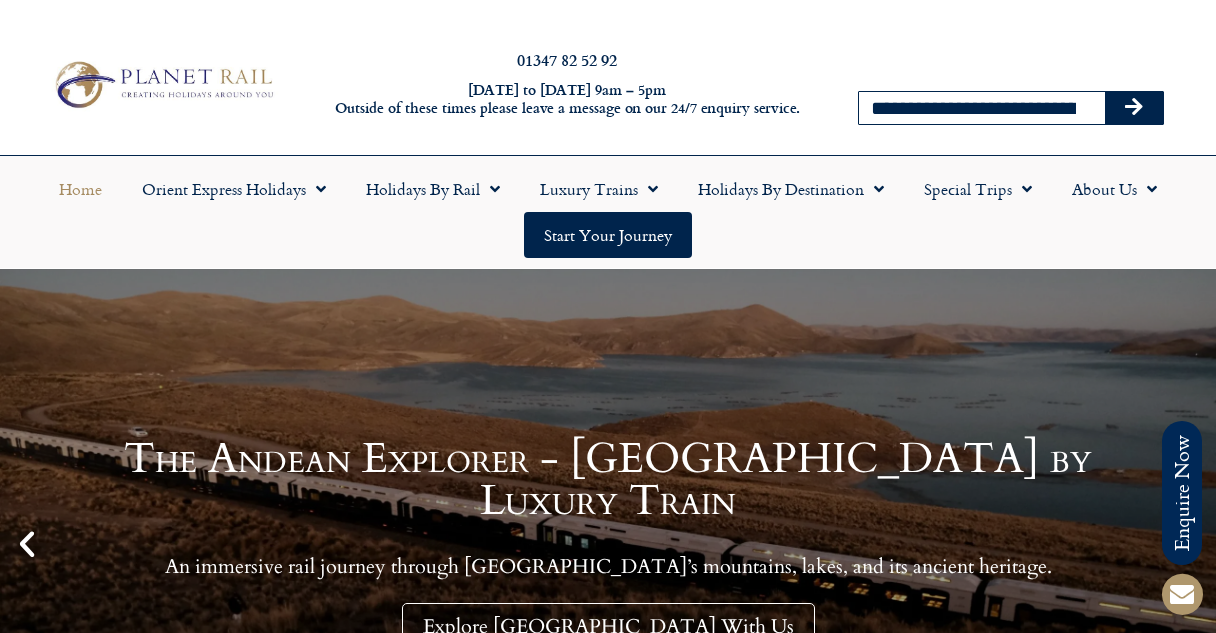 scroll, scrollTop: 0, scrollLeft: 0, axis: both 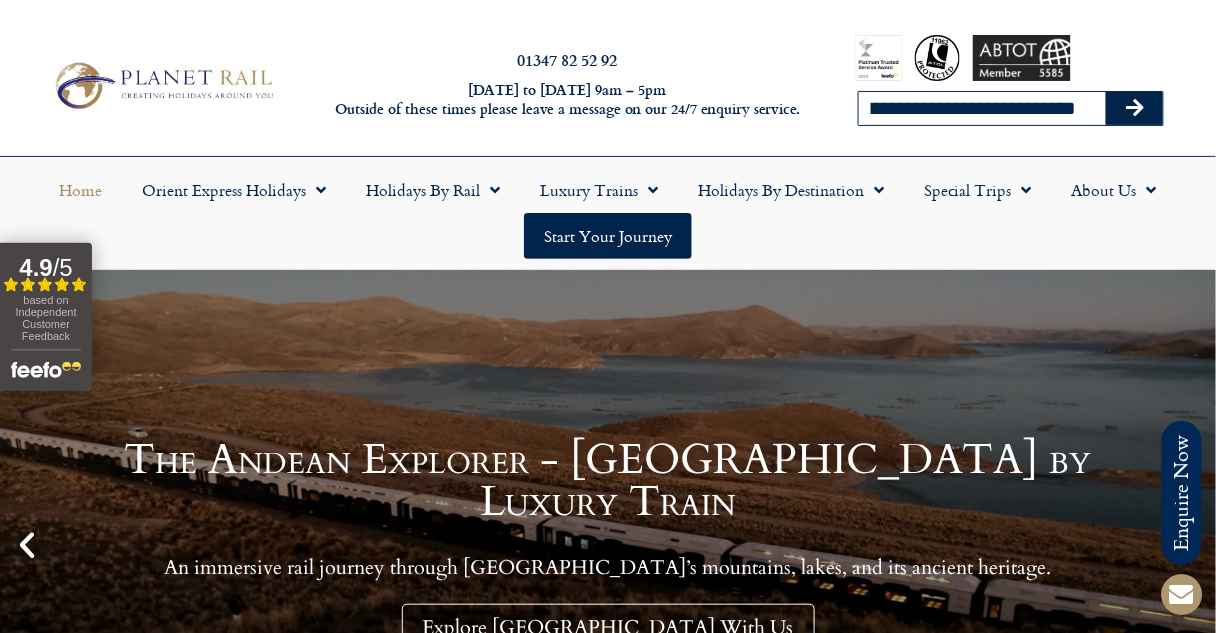 type on "**********" 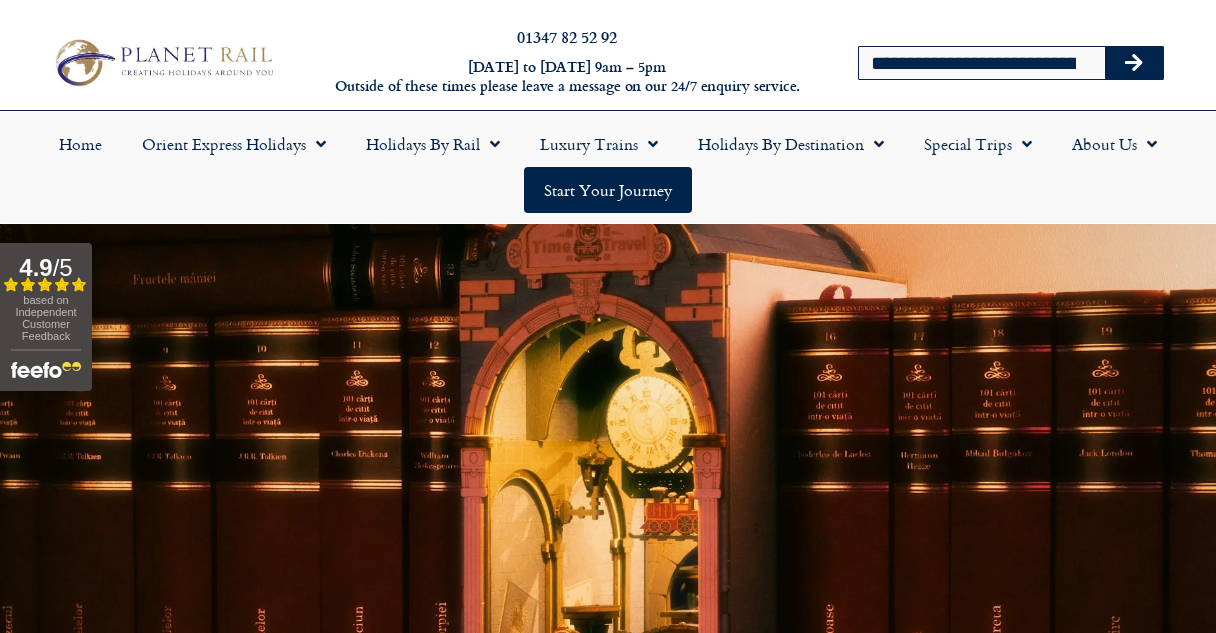 scroll, scrollTop: 0, scrollLeft: 0, axis: both 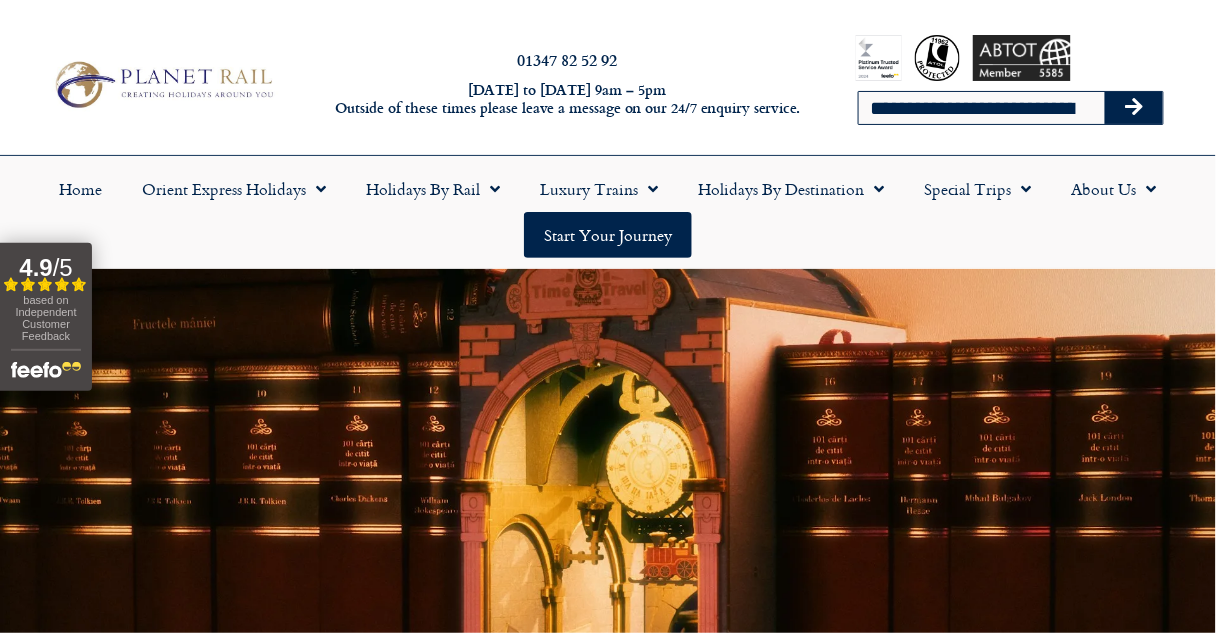 click at bounding box center (1134, 107) 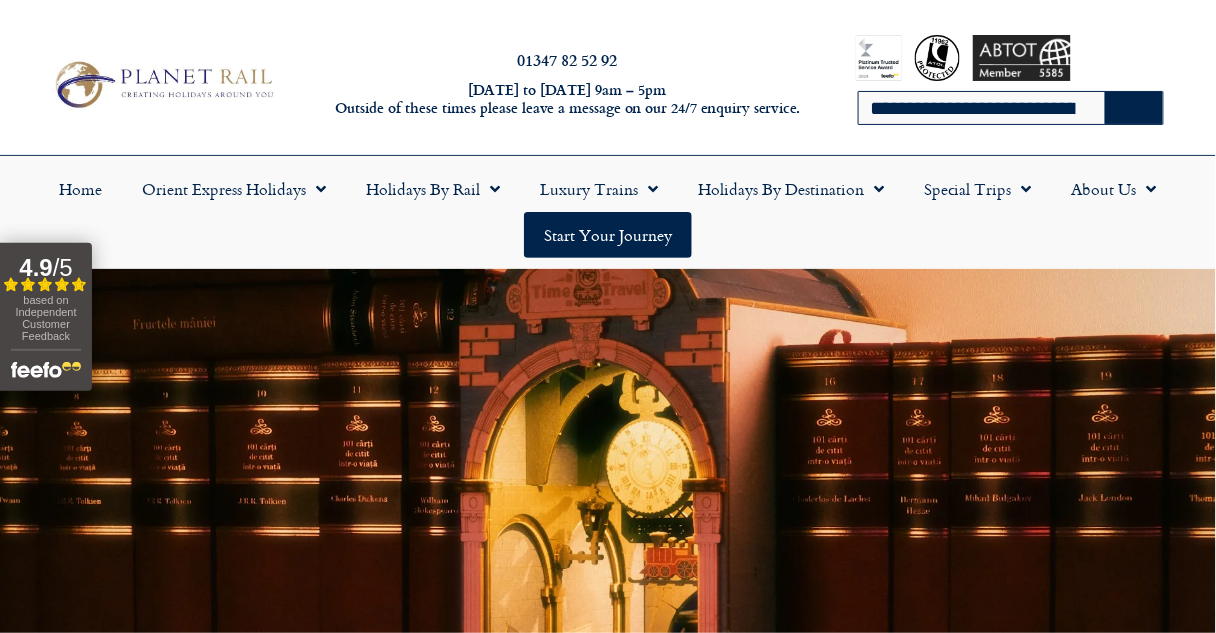 scroll, scrollTop: 21, scrollLeft: 0, axis: vertical 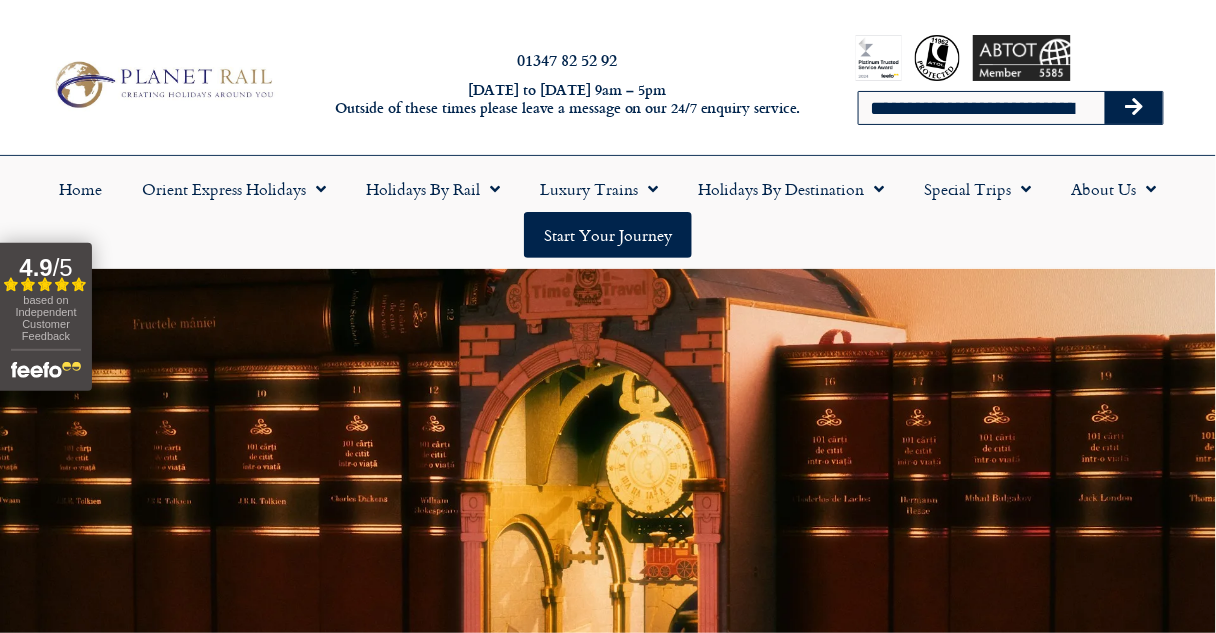 click on "**********" at bounding box center [1011, 85] 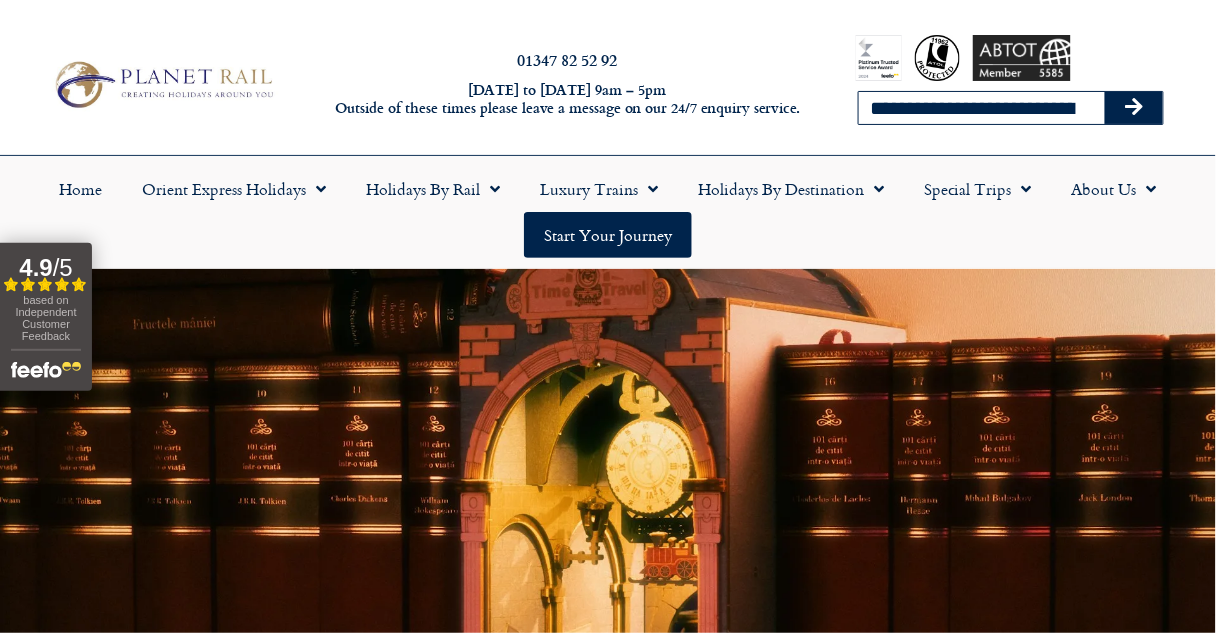 click on "**********" at bounding box center (982, 108) 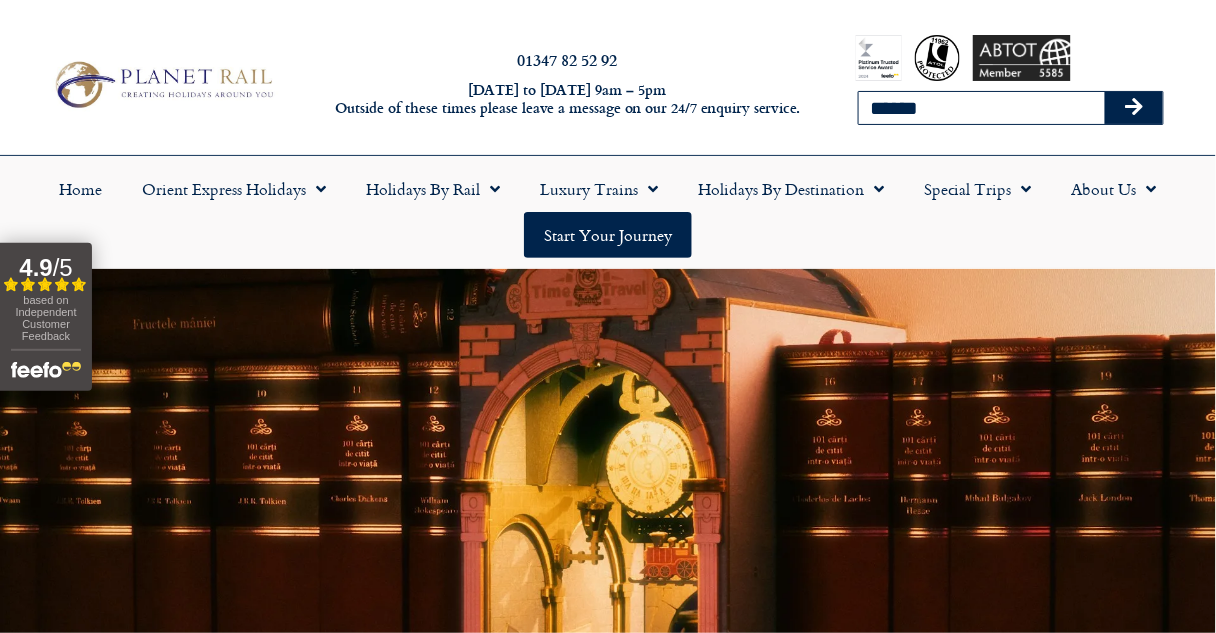 type on "******" 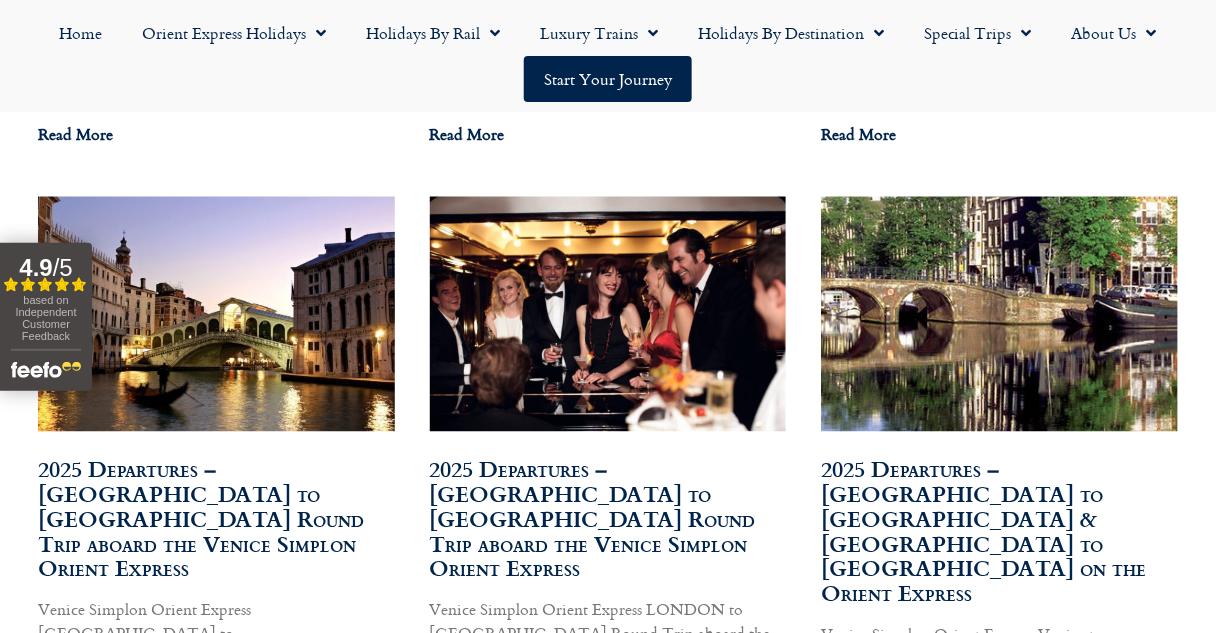 scroll, scrollTop: 6643, scrollLeft: 0, axis: vertical 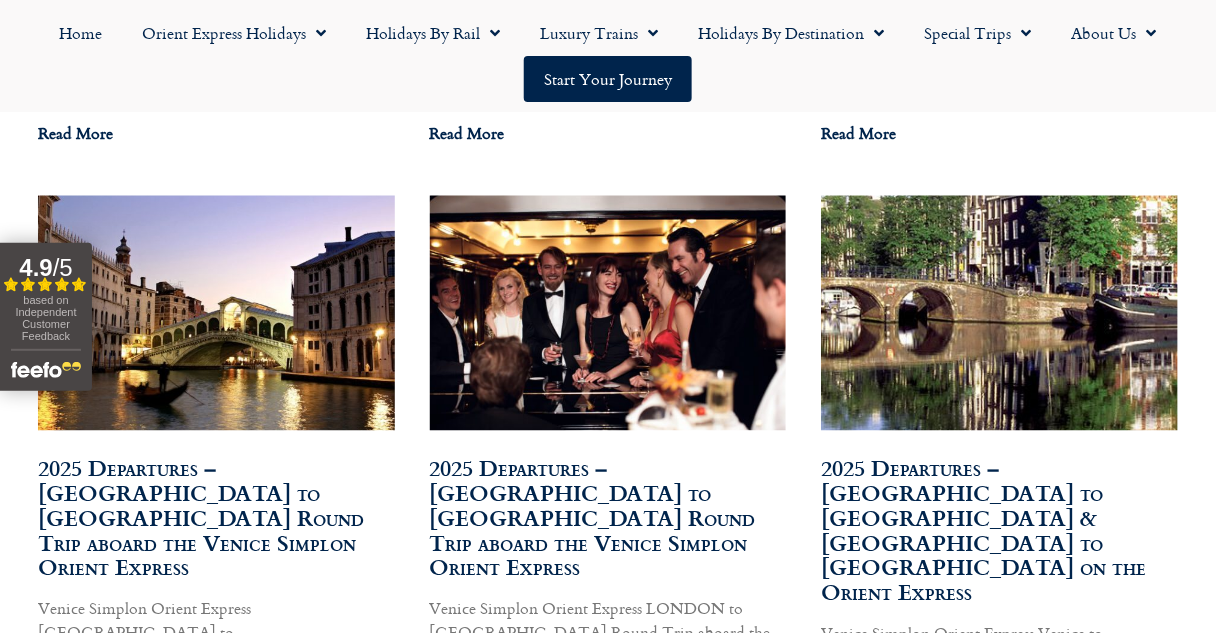 click at bounding box center (999, 994) 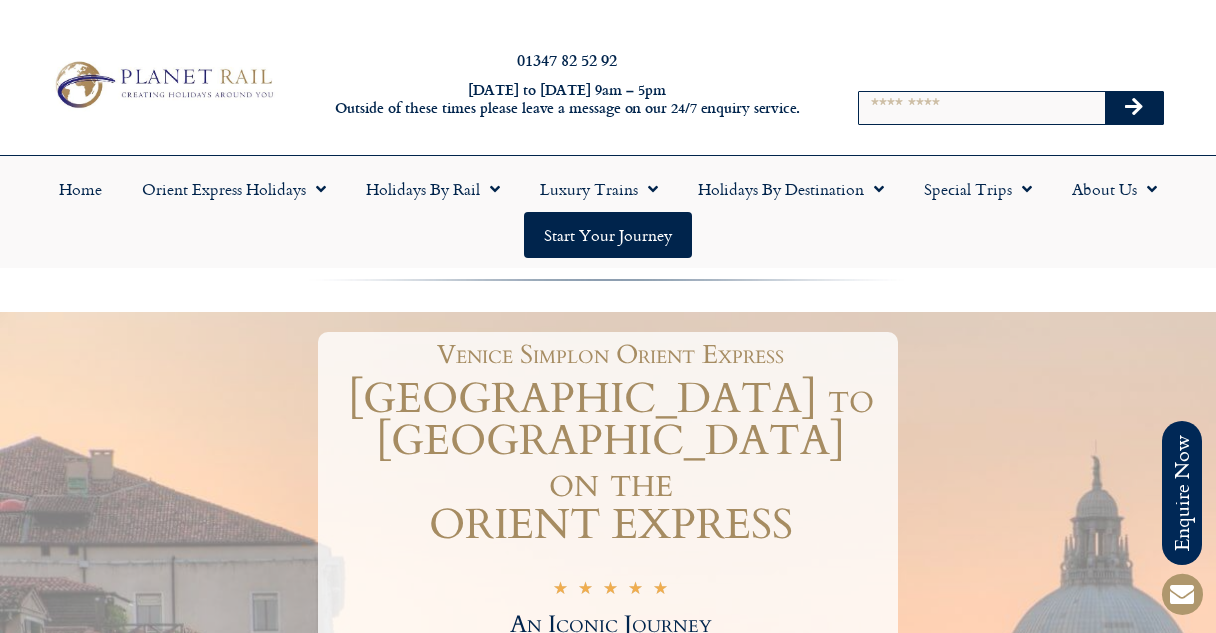 scroll, scrollTop: 0, scrollLeft: 0, axis: both 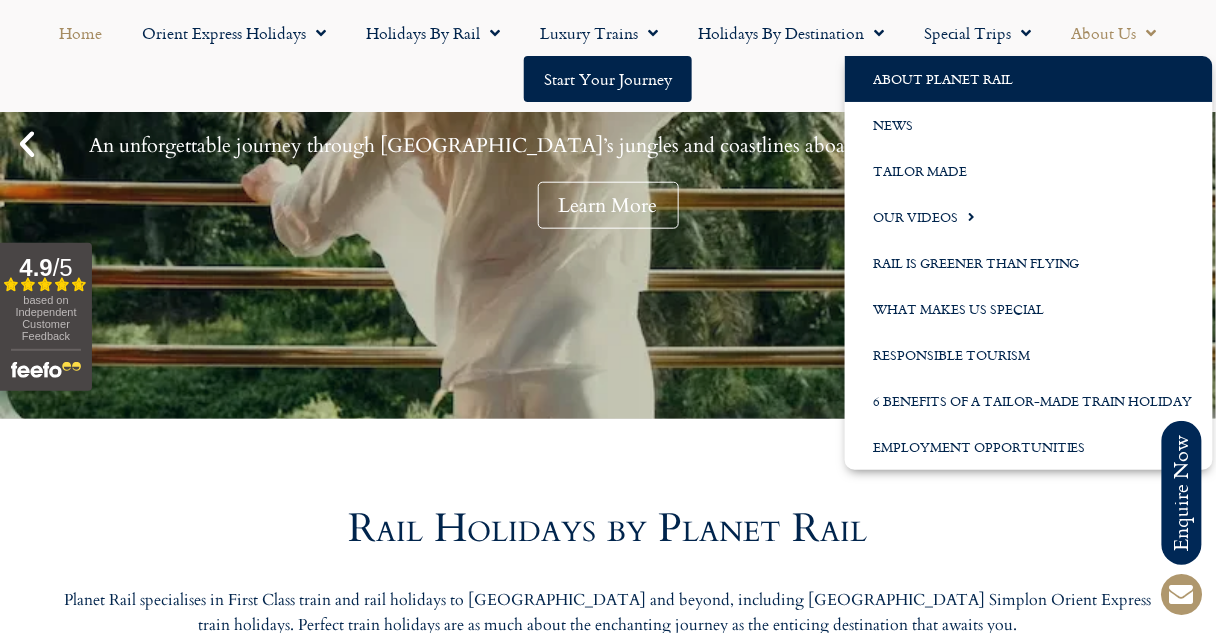 click on "About Planet Rail" 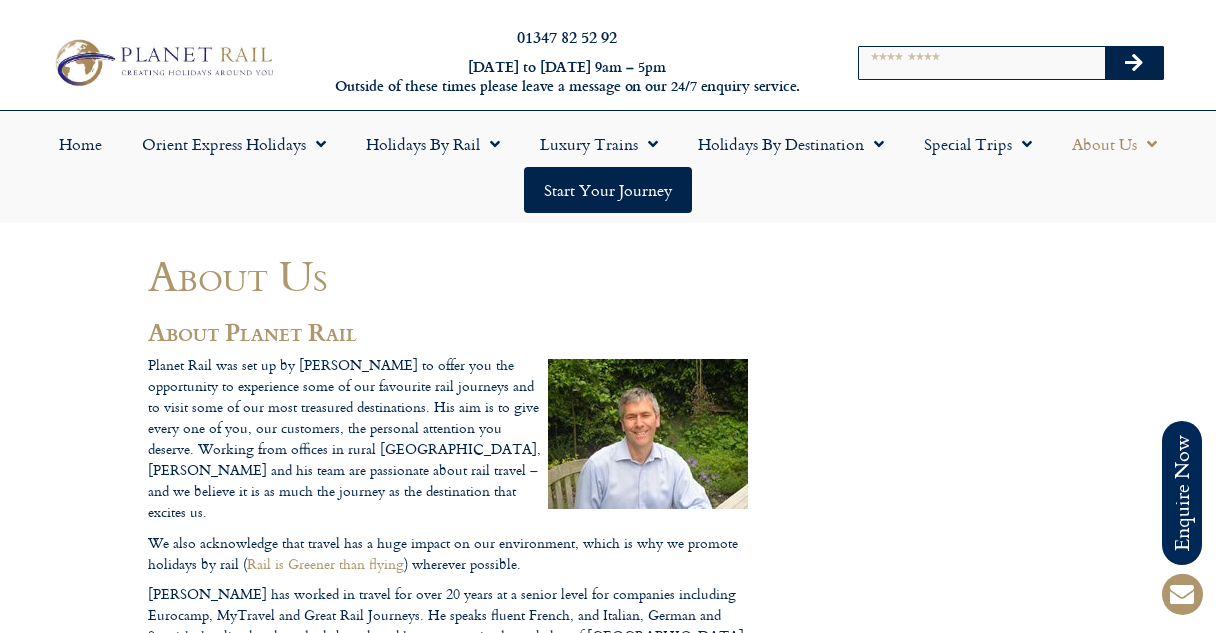 scroll, scrollTop: 0, scrollLeft: 0, axis: both 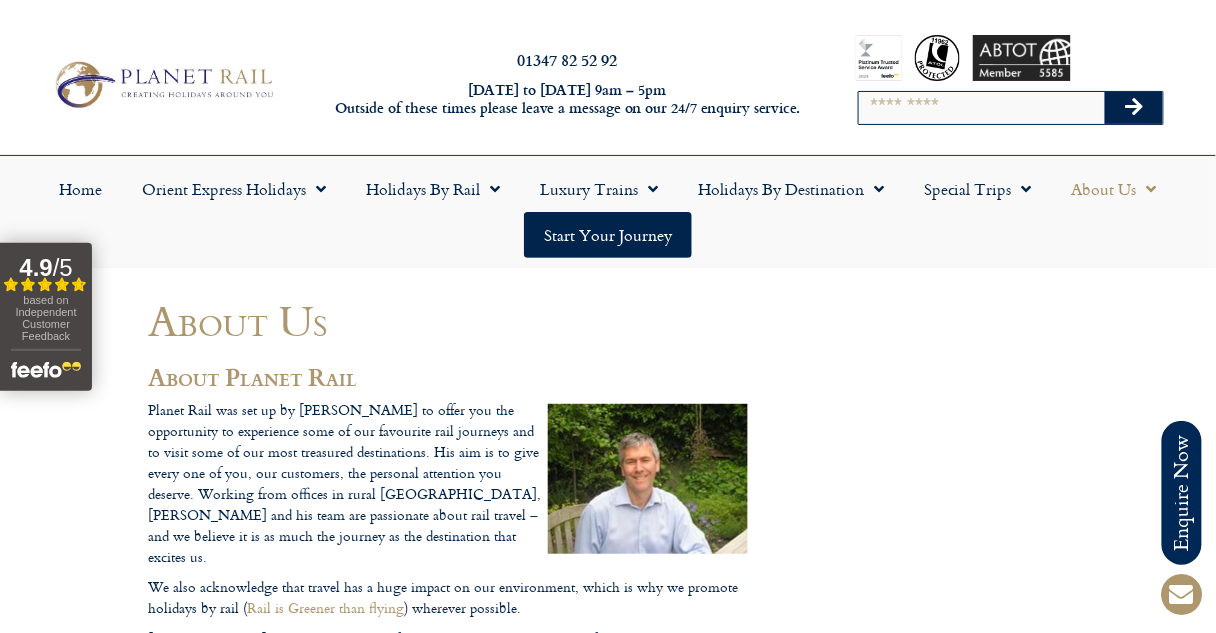 click on "Search" at bounding box center [982, 108] 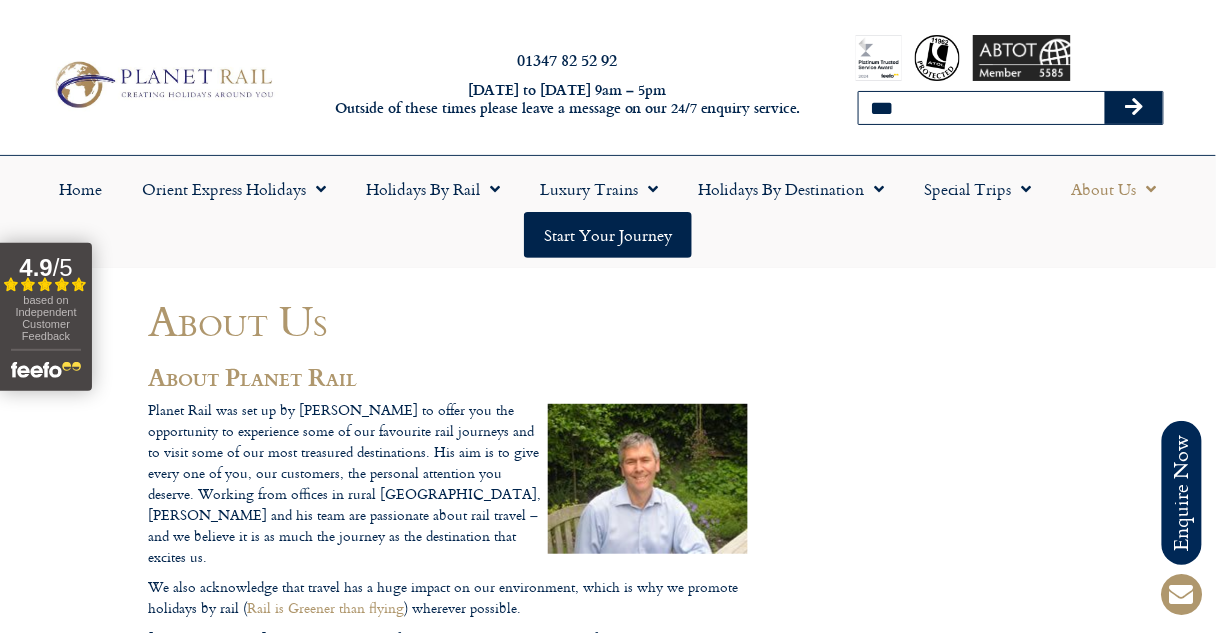 type on "***" 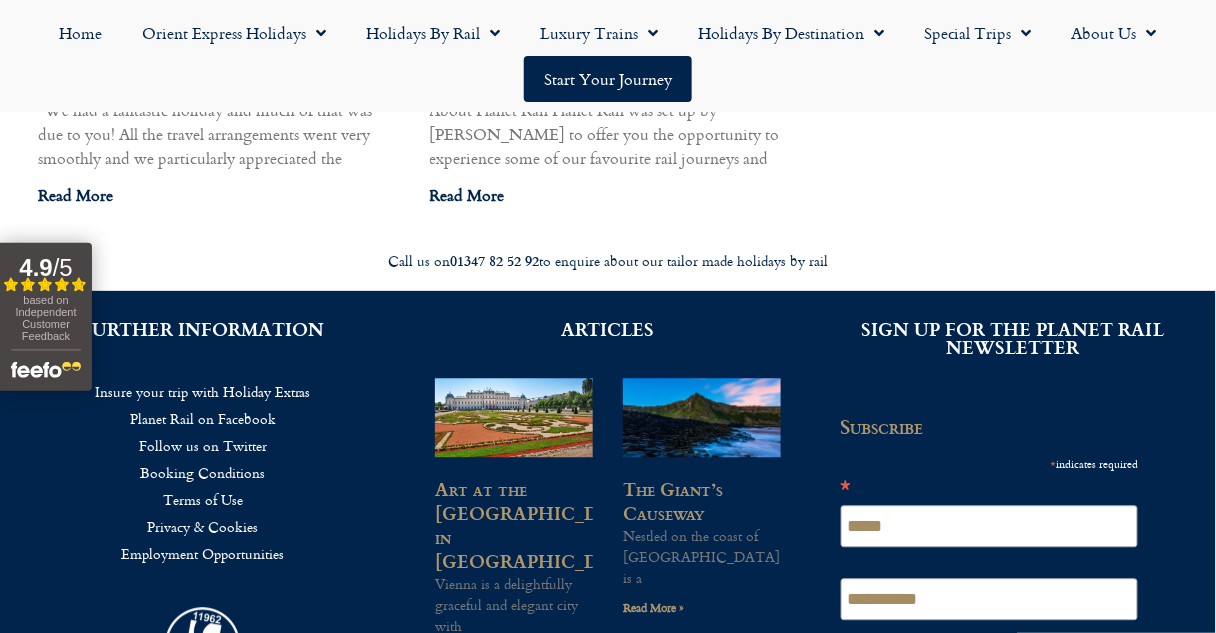scroll, scrollTop: 2766, scrollLeft: 0, axis: vertical 